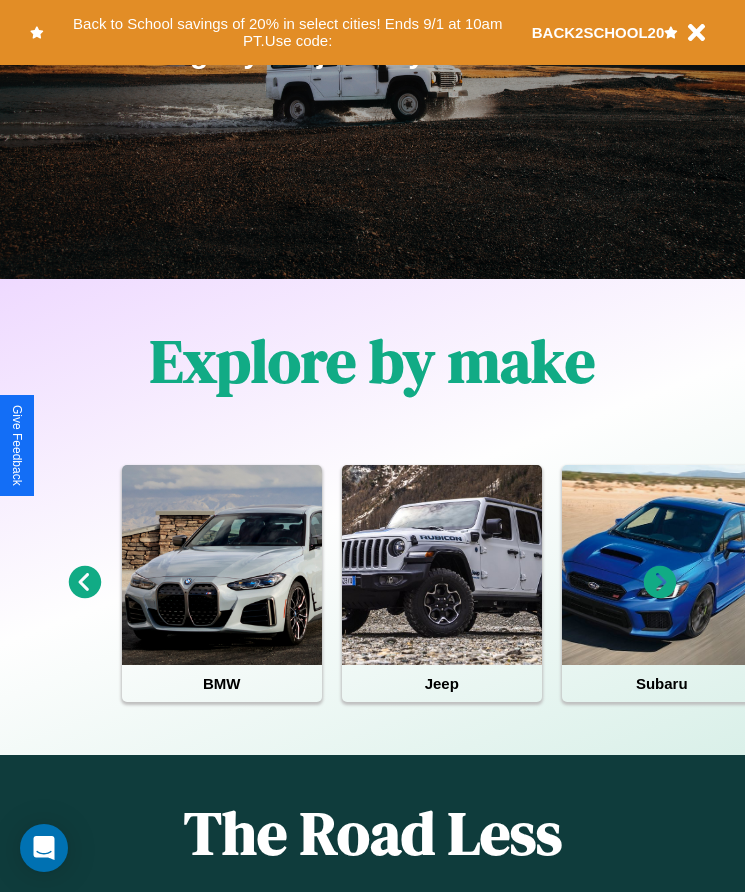 scroll, scrollTop: 334, scrollLeft: 0, axis: vertical 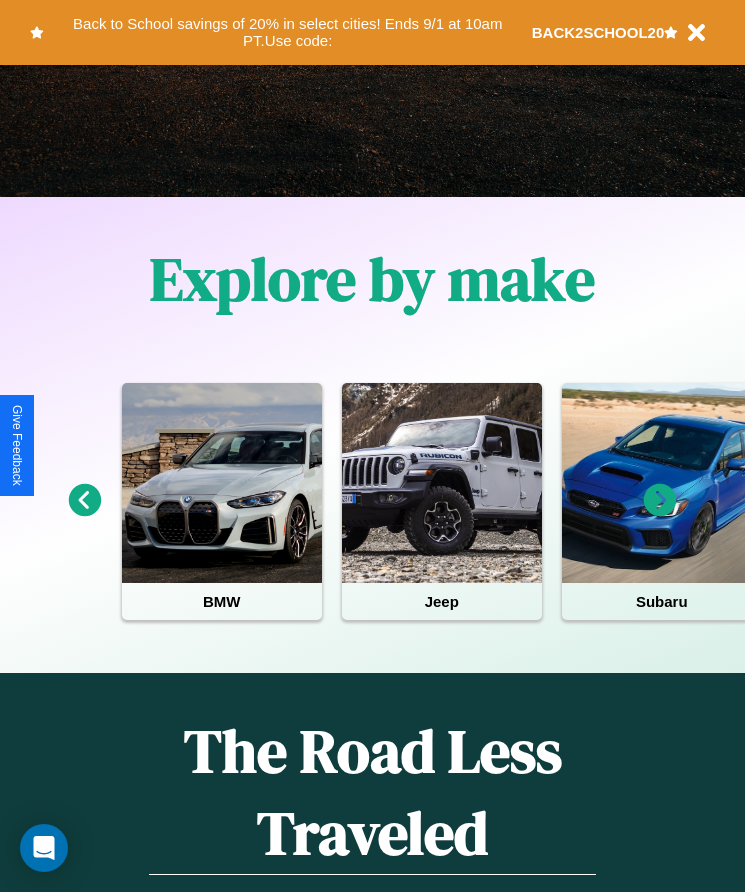 click 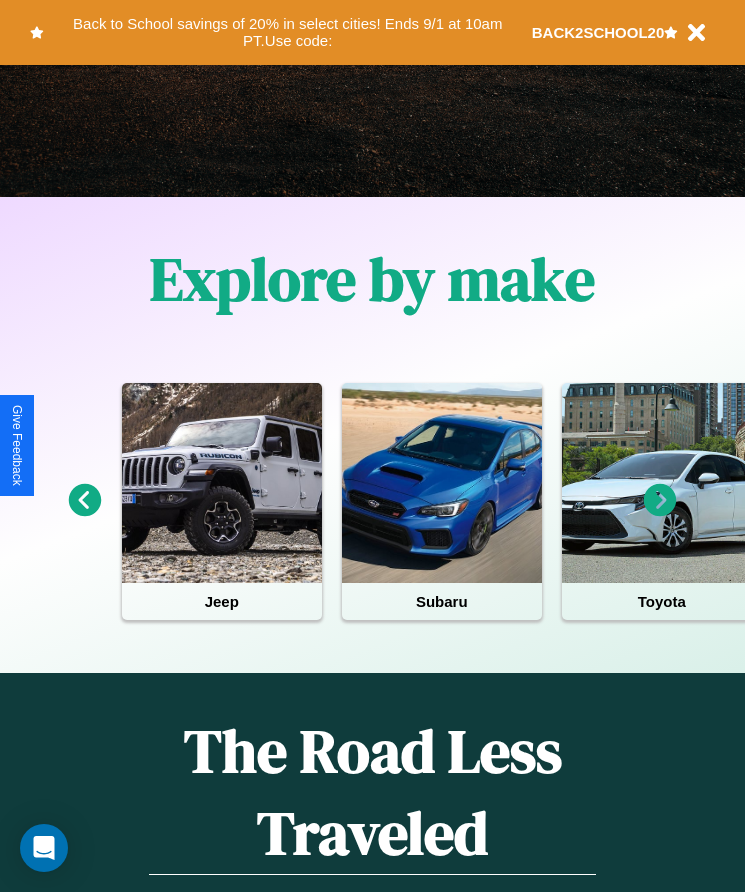 click 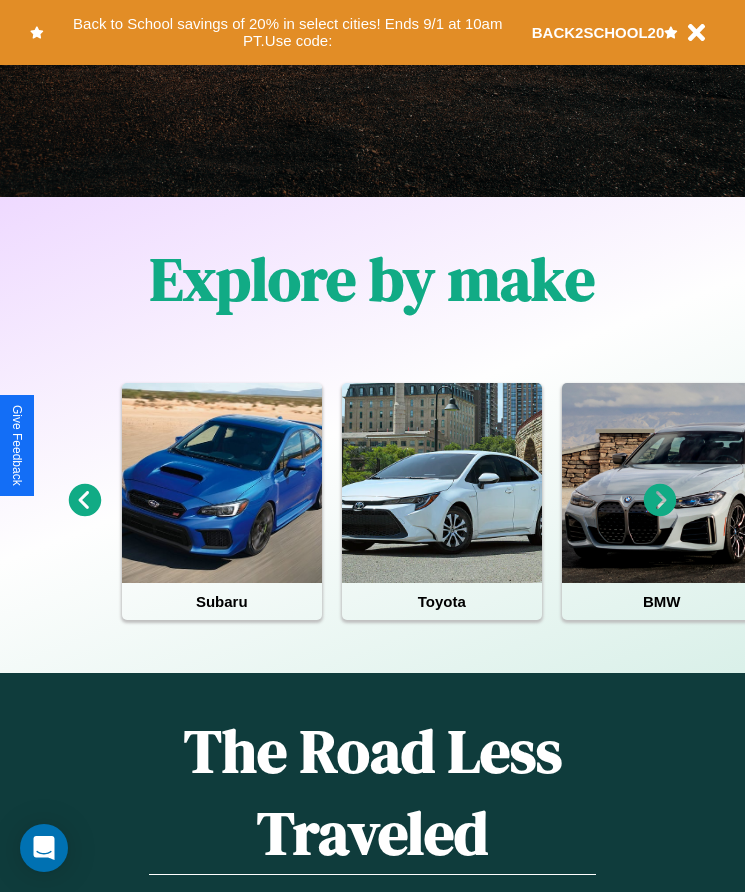 click 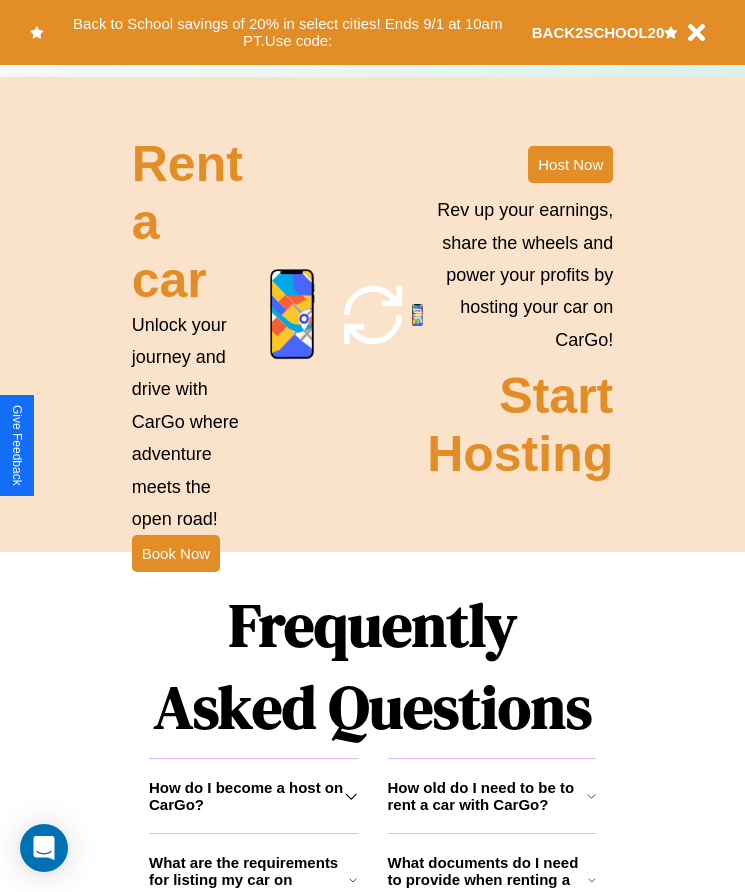 scroll, scrollTop: 2245, scrollLeft: 0, axis: vertical 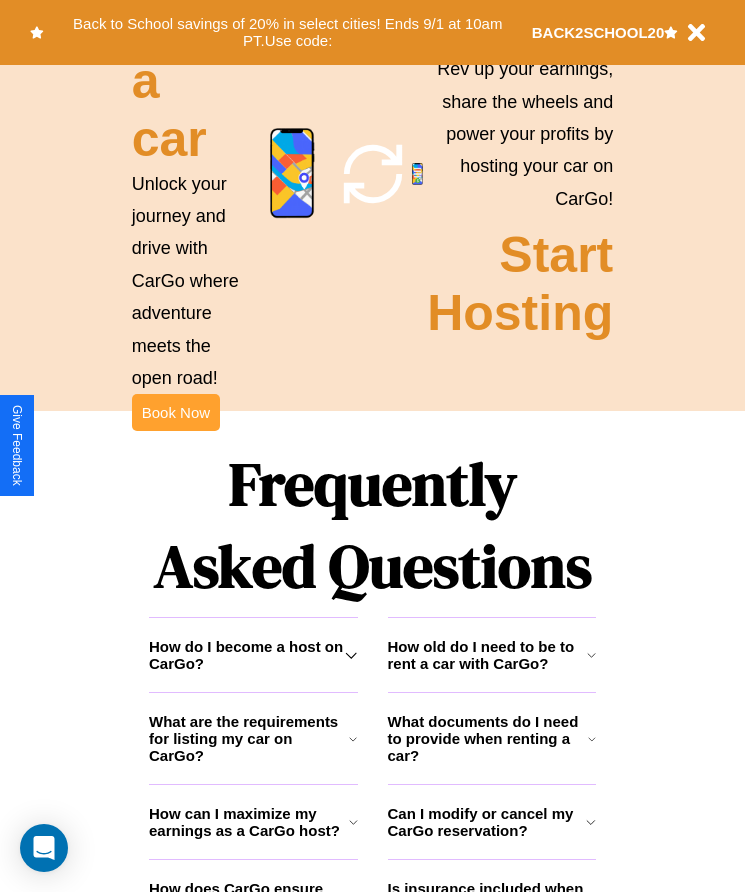 click on "Book Now" at bounding box center [176, 412] 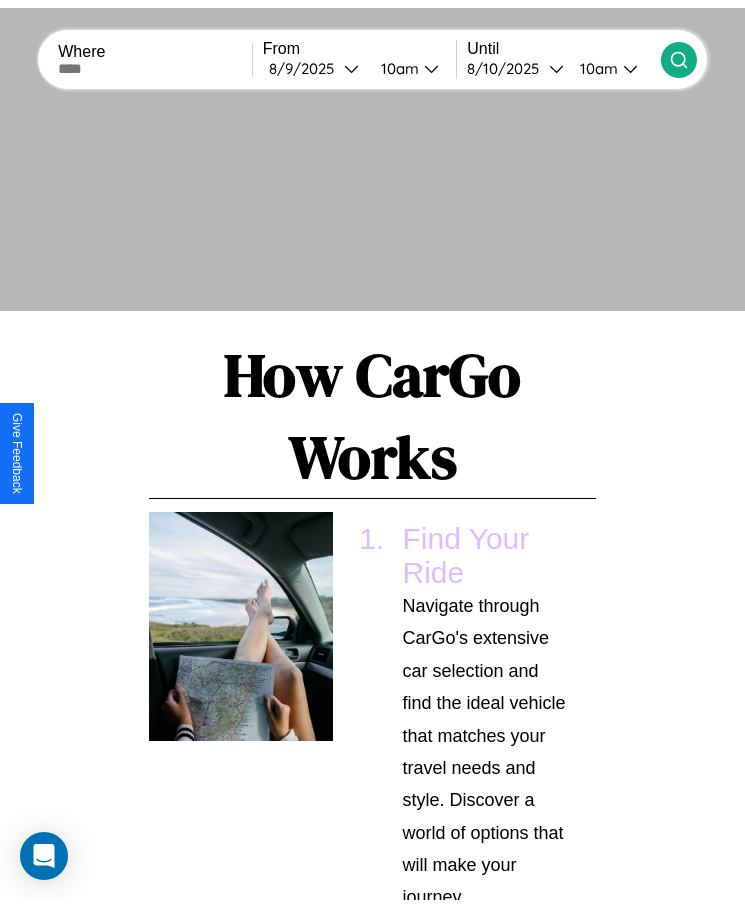 scroll, scrollTop: 0, scrollLeft: 0, axis: both 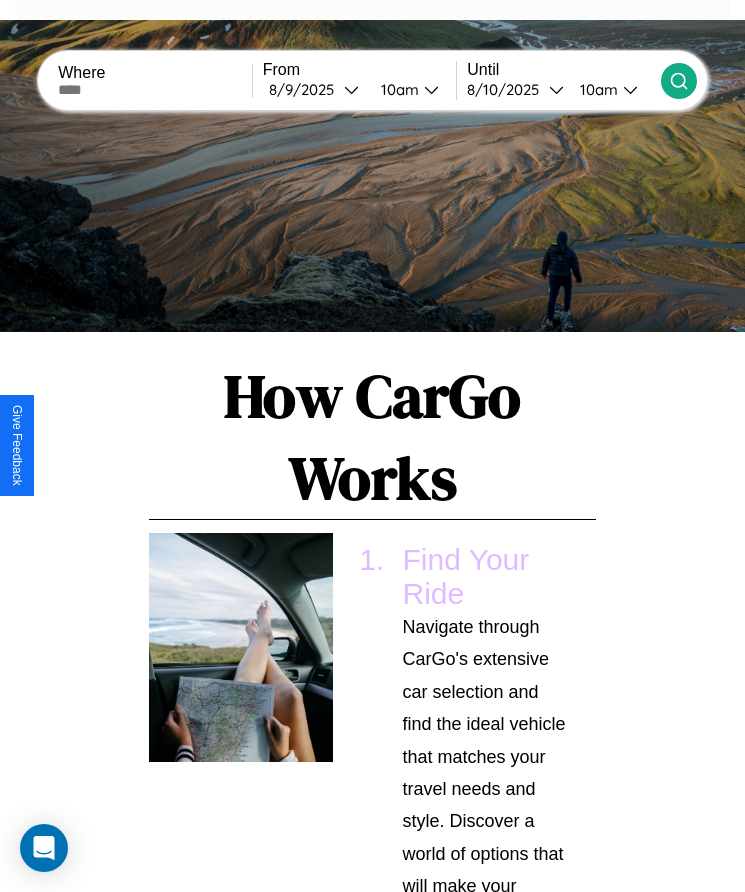 click at bounding box center [155, 90] 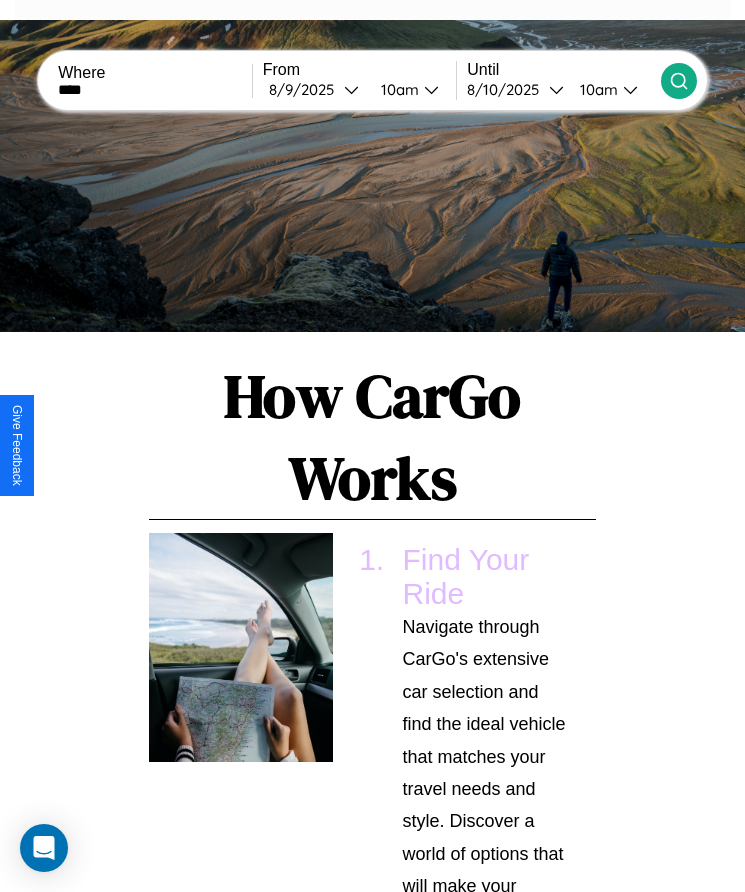type on "****" 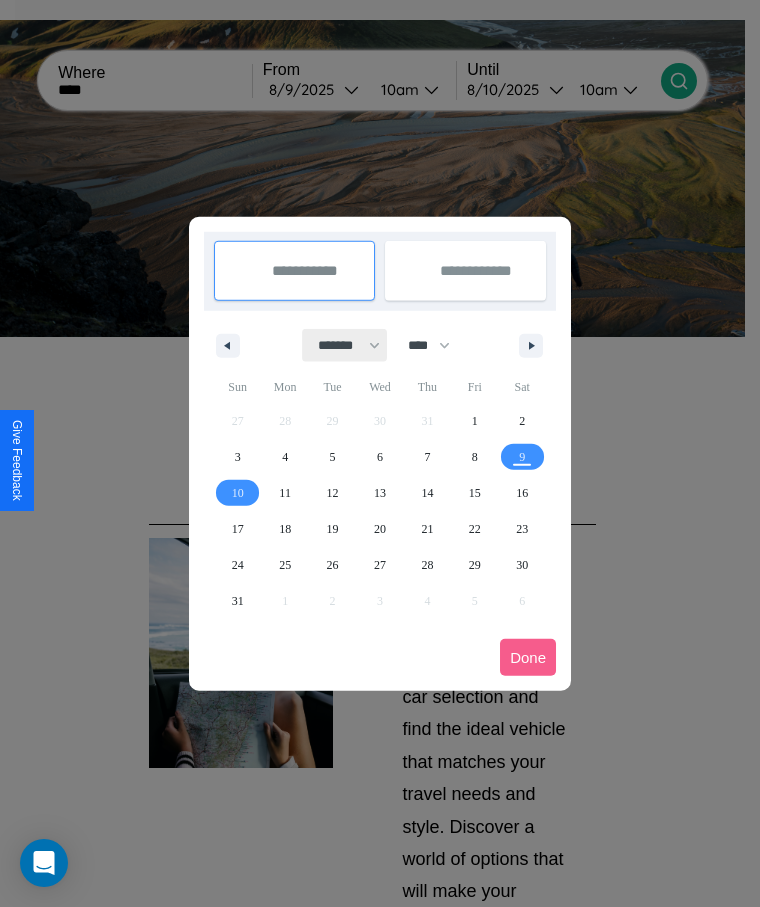click on "******* ******** ***** ***** *** **** **** ****** ********* ******* ******** ********" at bounding box center (345, 345) 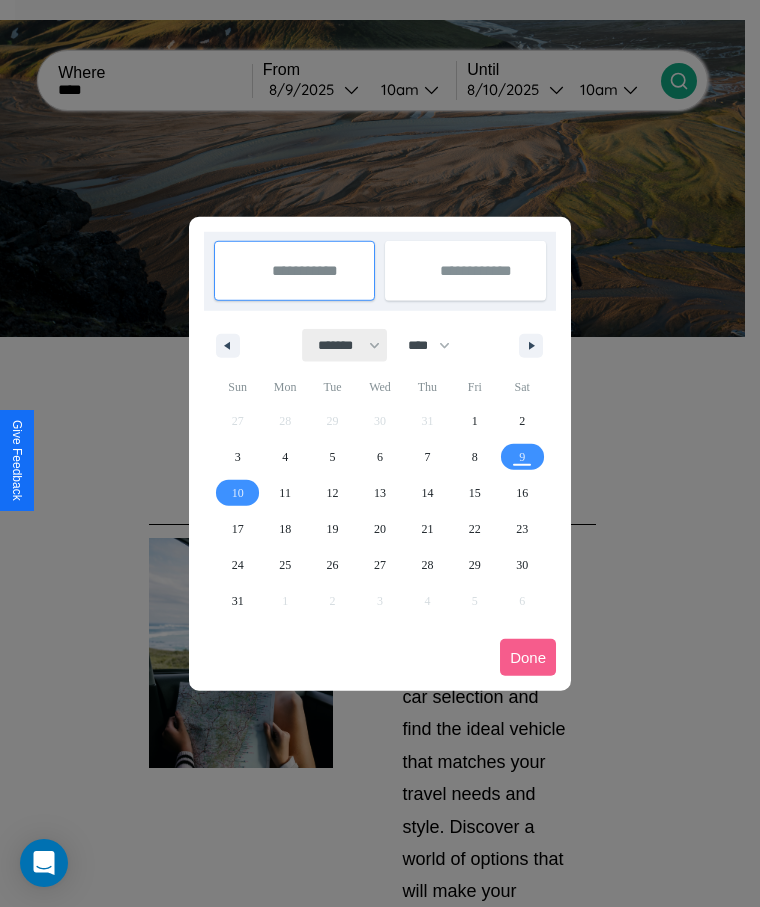 select on "*" 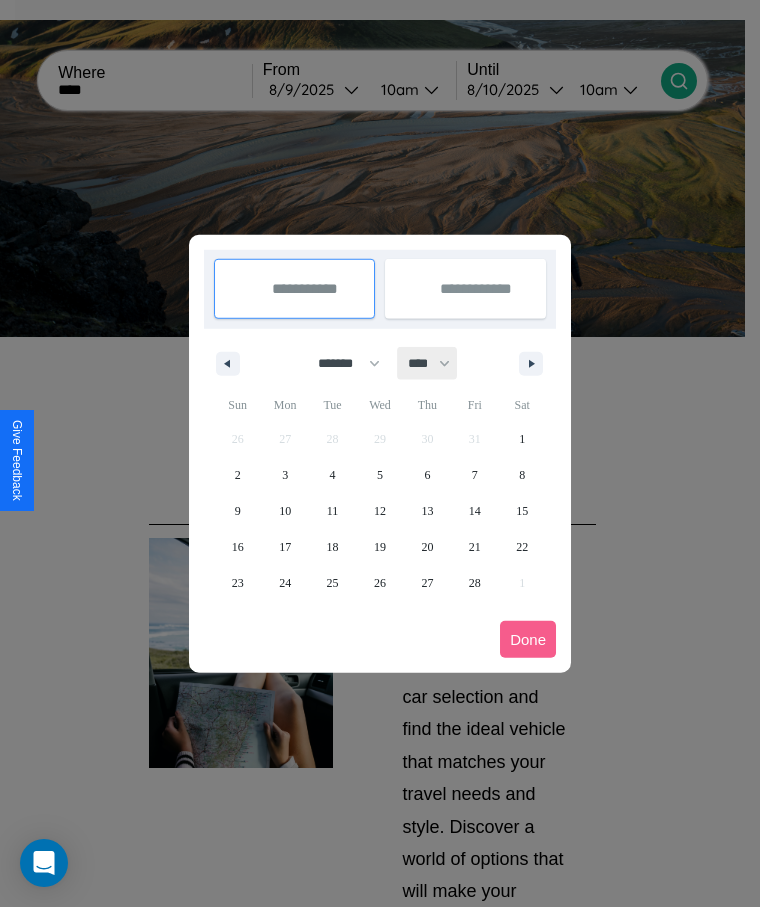click on "**** **** **** **** **** **** **** **** **** **** **** **** **** **** **** **** **** **** **** **** **** **** **** **** **** **** **** **** **** **** **** **** **** **** **** **** **** **** **** **** **** **** **** **** **** **** **** **** **** **** **** **** **** **** **** **** **** **** **** **** **** **** **** **** **** **** **** **** **** **** **** **** **** **** **** **** **** **** **** **** **** **** **** **** **** **** **** **** **** **** **** **** **** **** **** **** **** **** **** **** **** **** **** **** **** **** **** **** **** **** **** **** **** **** **** **** **** **** **** **** ****" at bounding box center [428, 363] 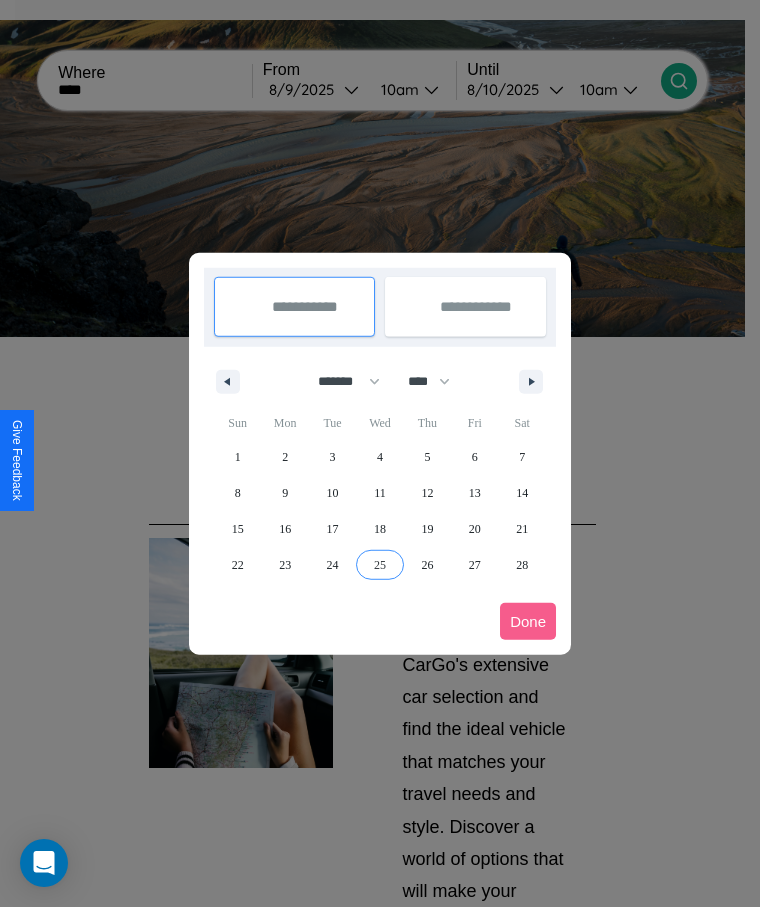 click on "25" at bounding box center [380, 565] 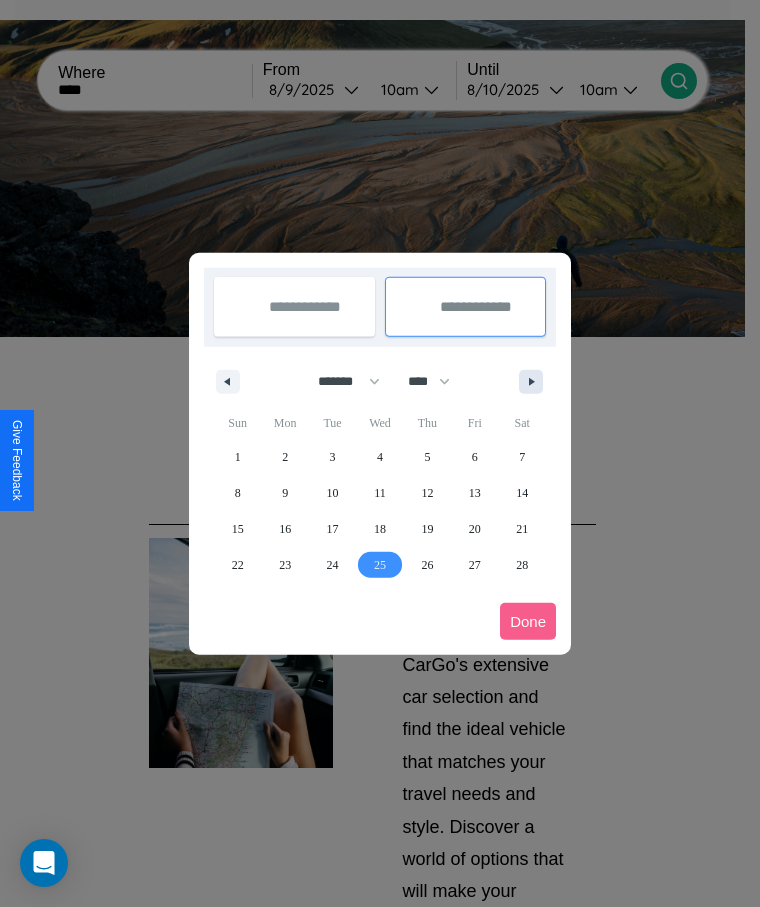 click at bounding box center (535, 382) 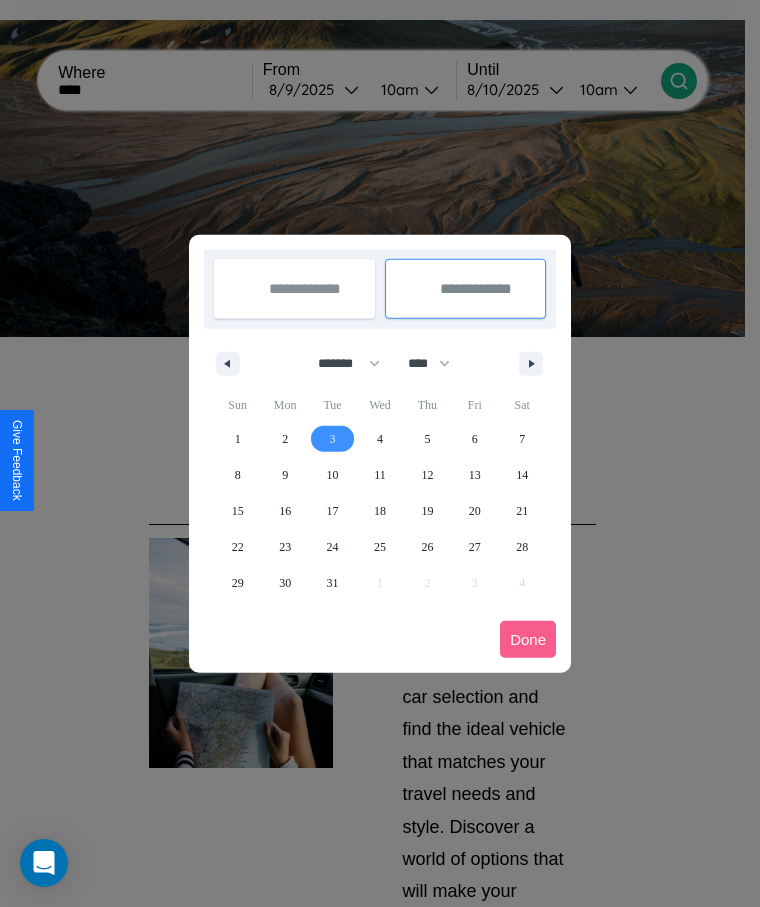 click on "3" at bounding box center (333, 439) 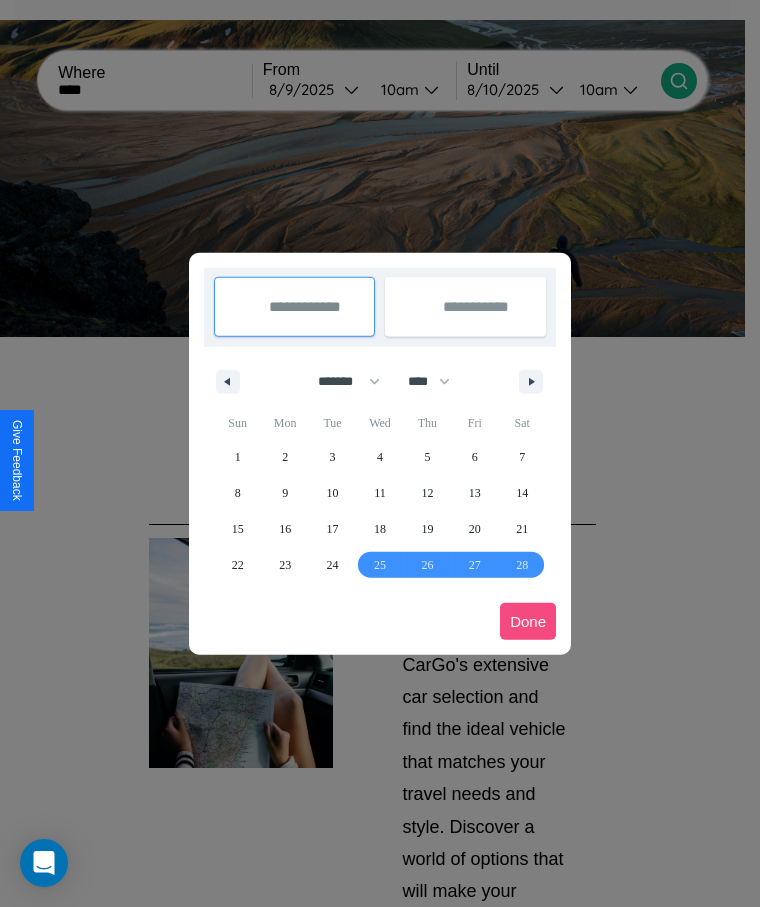click on "Done" at bounding box center (528, 621) 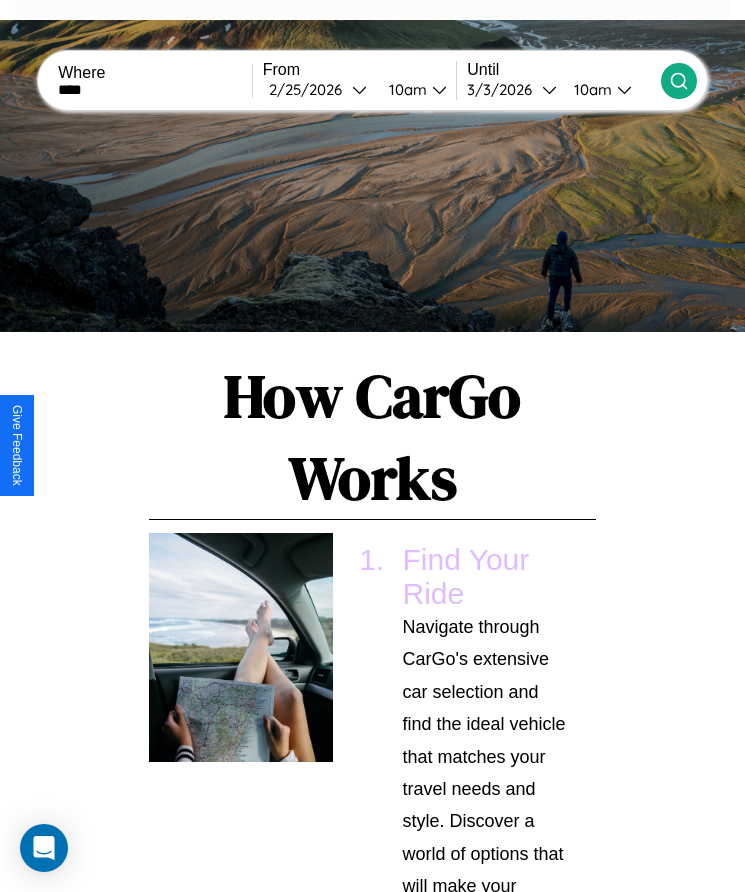 click on "10am" at bounding box center [405, 89] 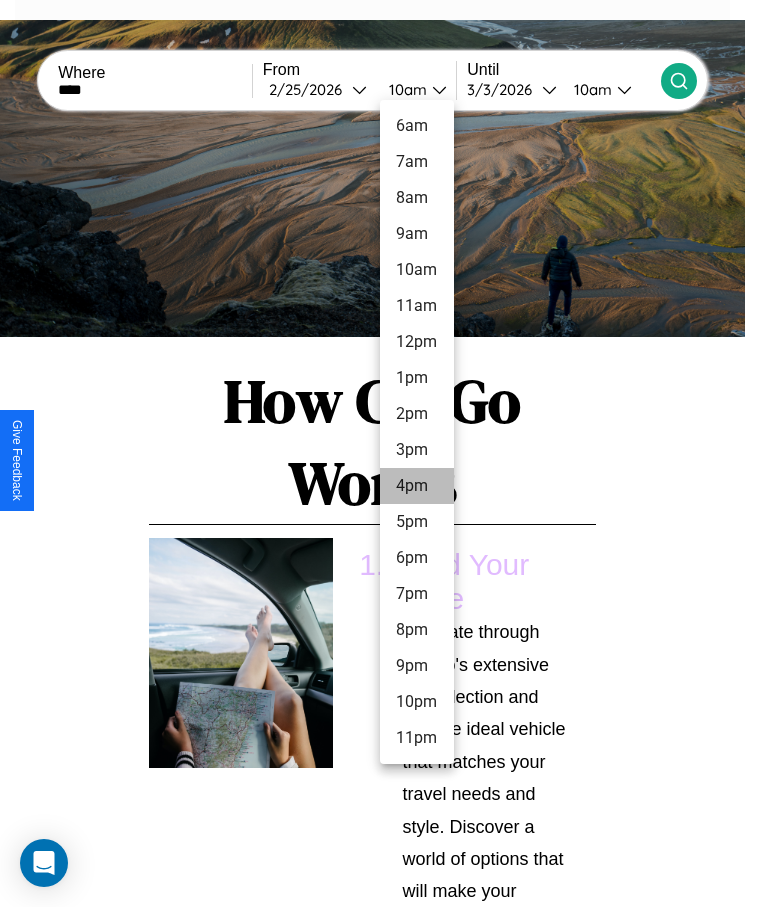 click on "4pm" at bounding box center (417, 486) 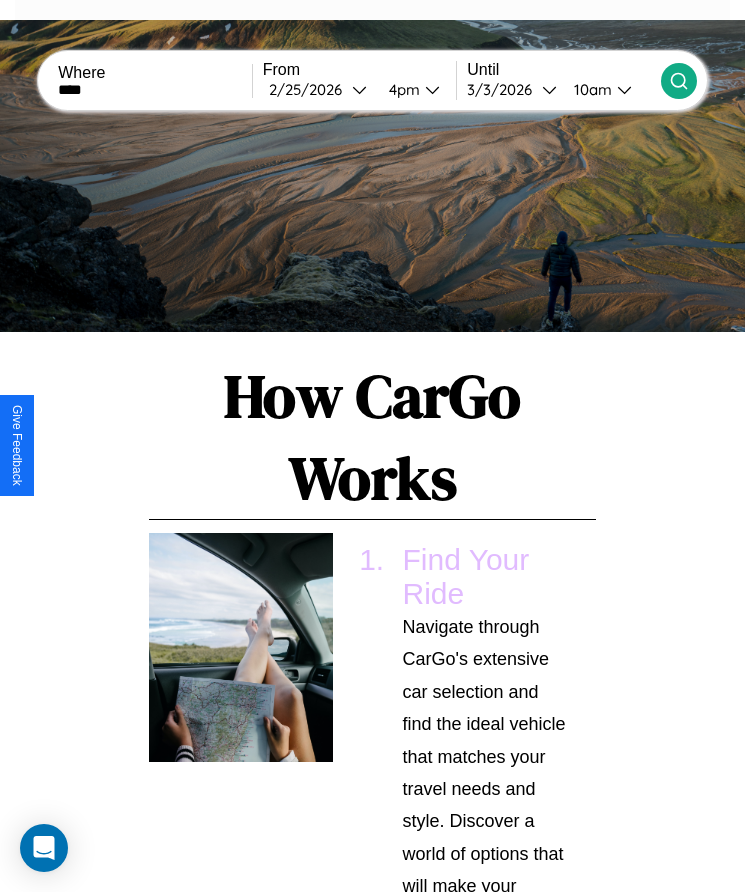 click on "10am" at bounding box center (590, 89) 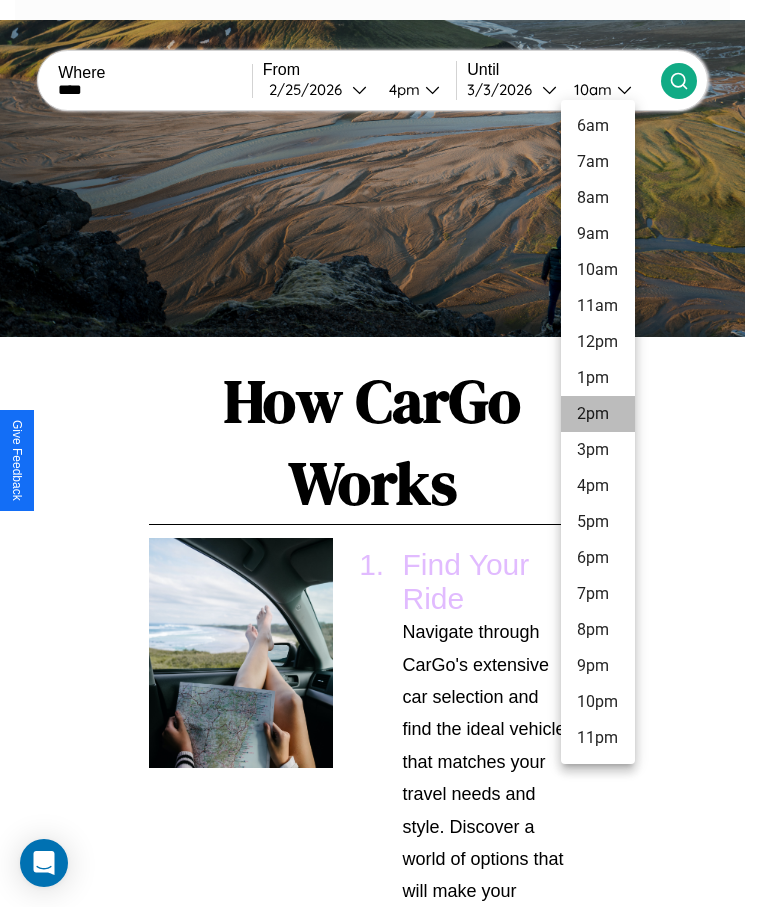 click on "2pm" at bounding box center (598, 414) 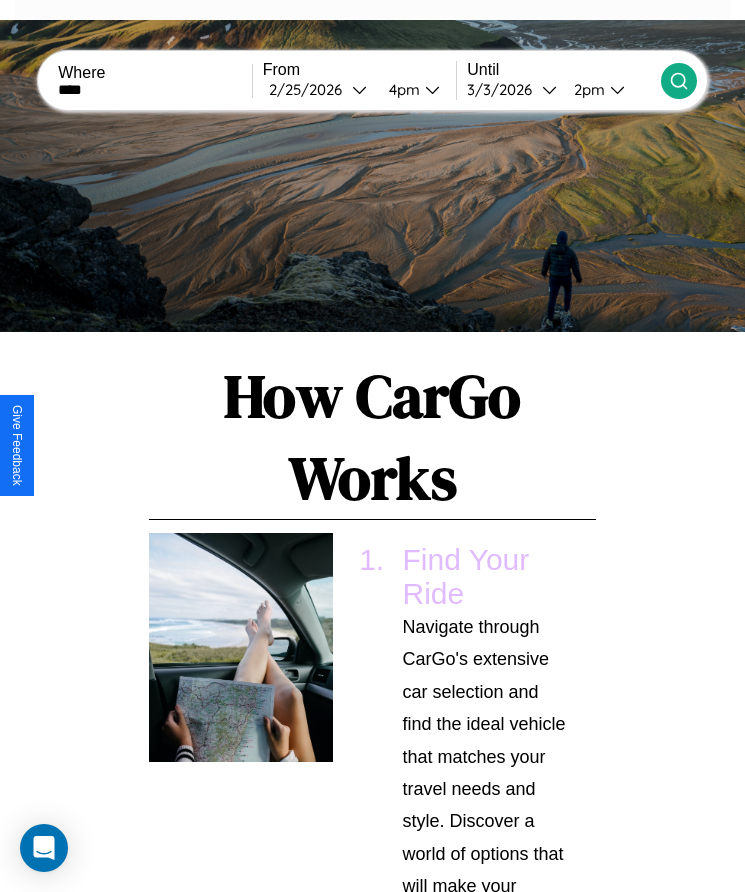 click 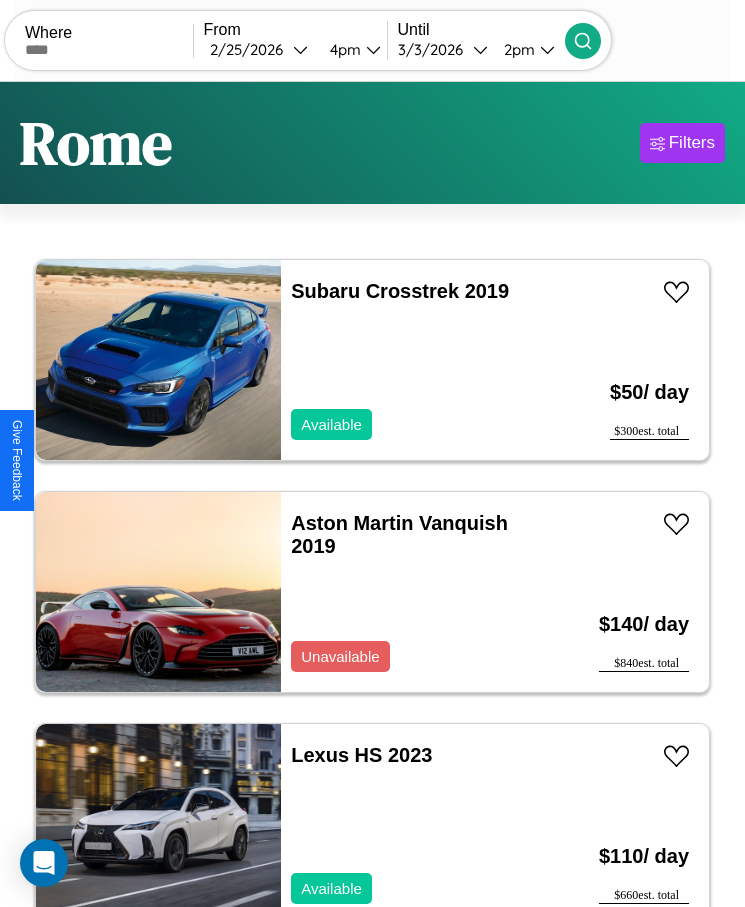 scroll, scrollTop: 50, scrollLeft: 0, axis: vertical 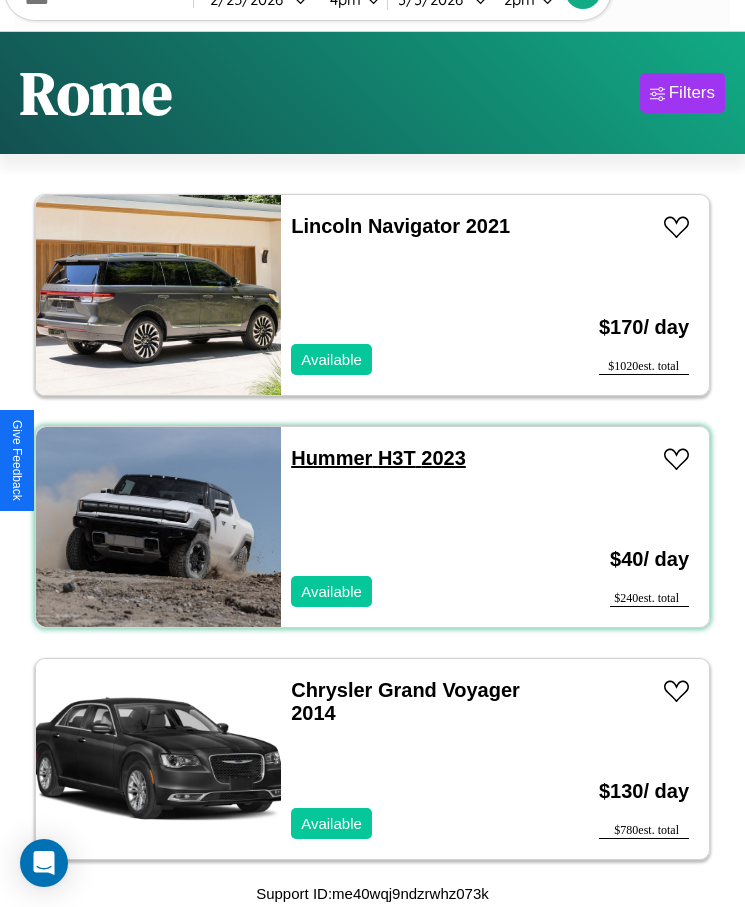 click on "Hummer   H3T   2023" at bounding box center [378, 458] 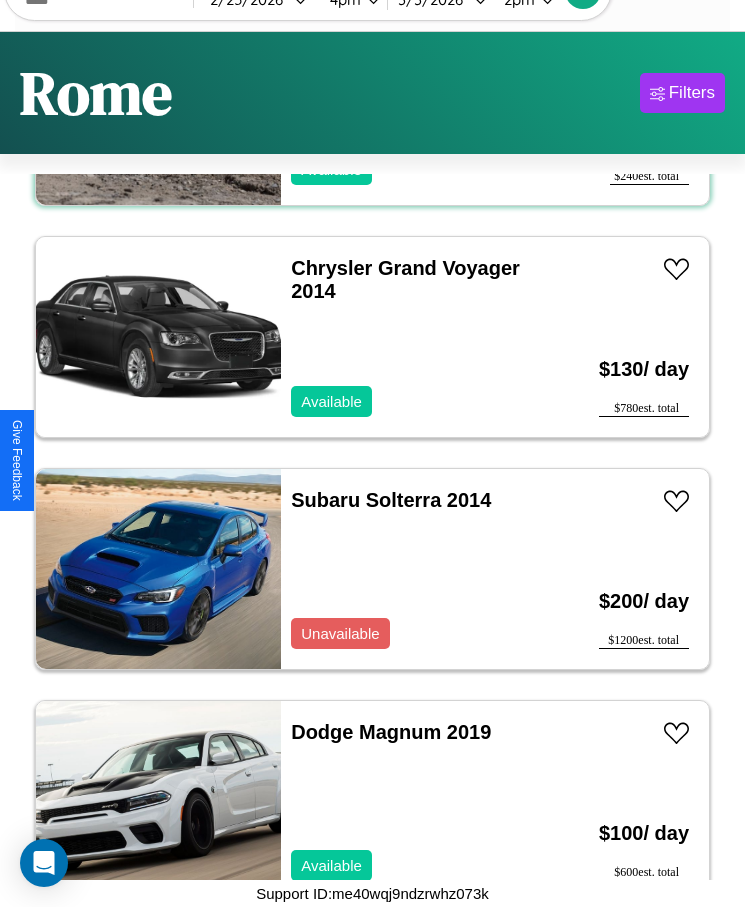 scroll, scrollTop: 9527, scrollLeft: 0, axis: vertical 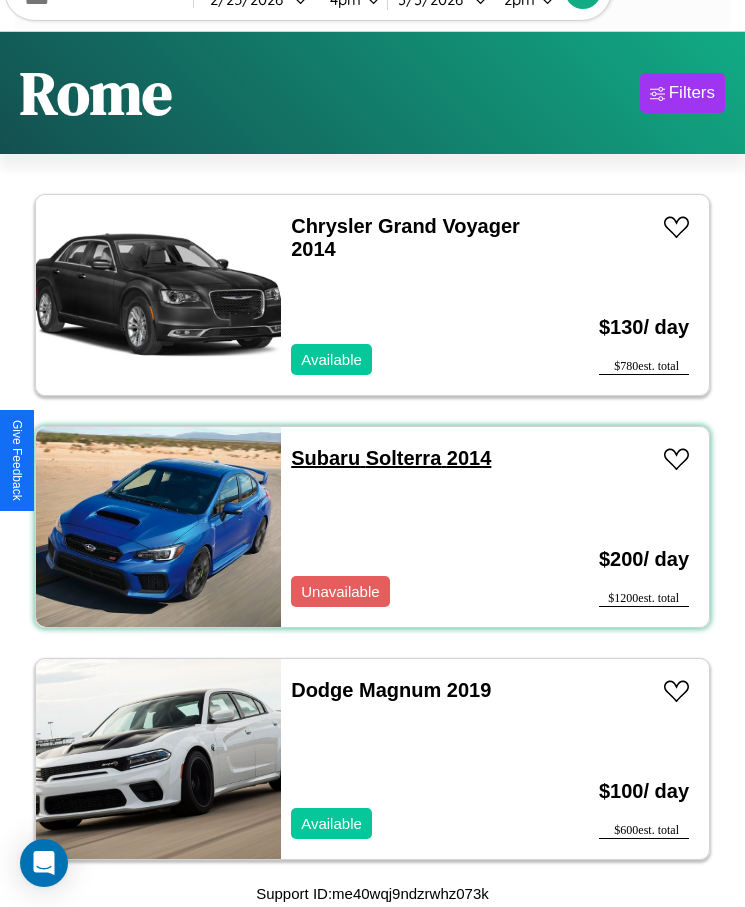 click on "Subaru   Solterra   2014" at bounding box center [391, 458] 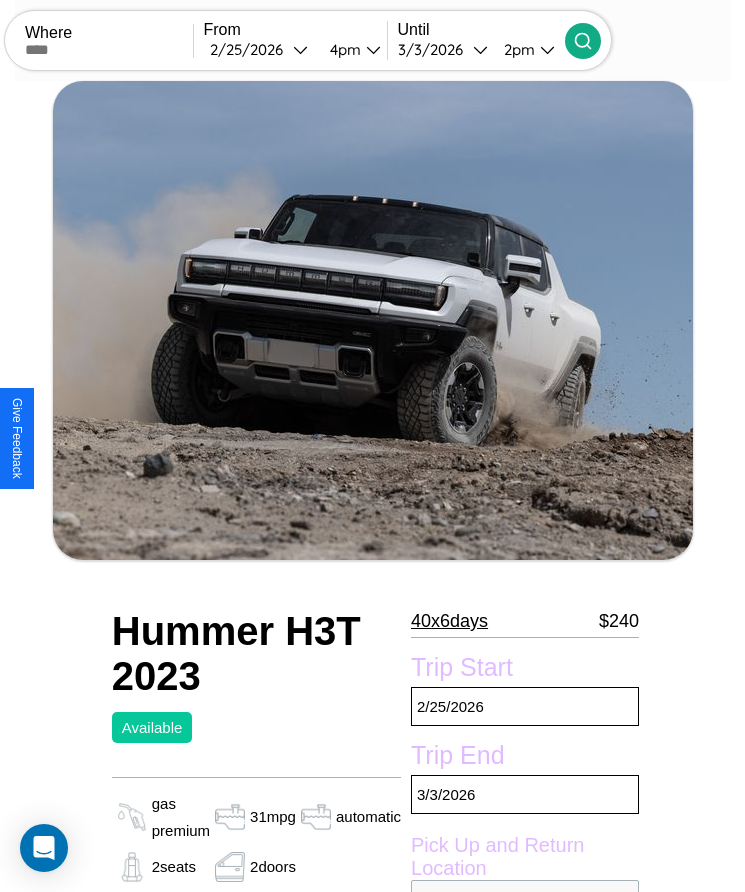 scroll, scrollTop: 175, scrollLeft: 0, axis: vertical 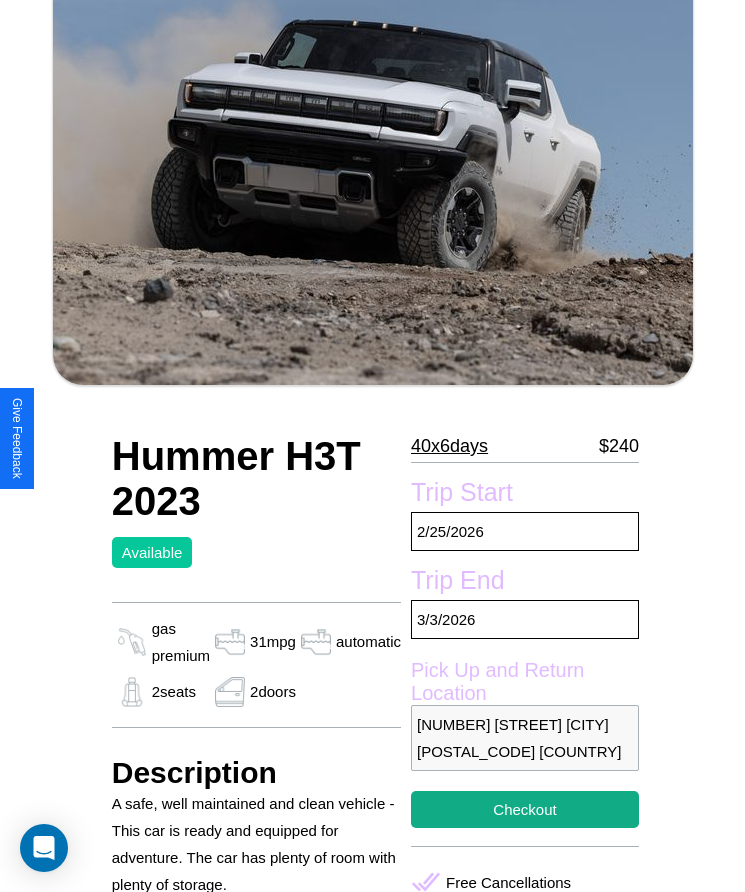 click on "40  x  6  days" at bounding box center [449, 446] 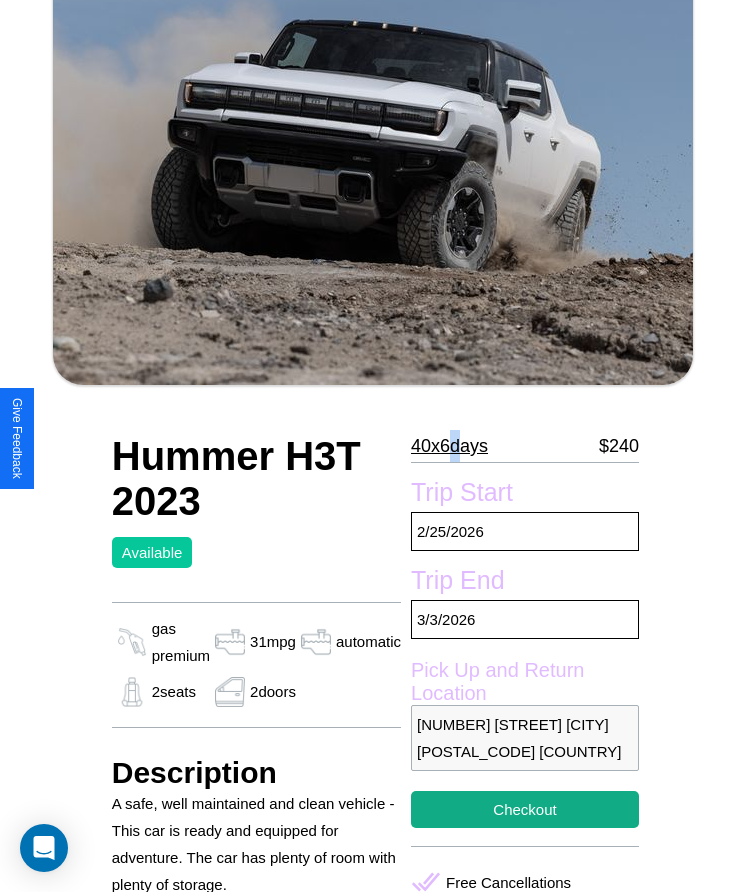 click on "40  x  6  days" at bounding box center (449, 446) 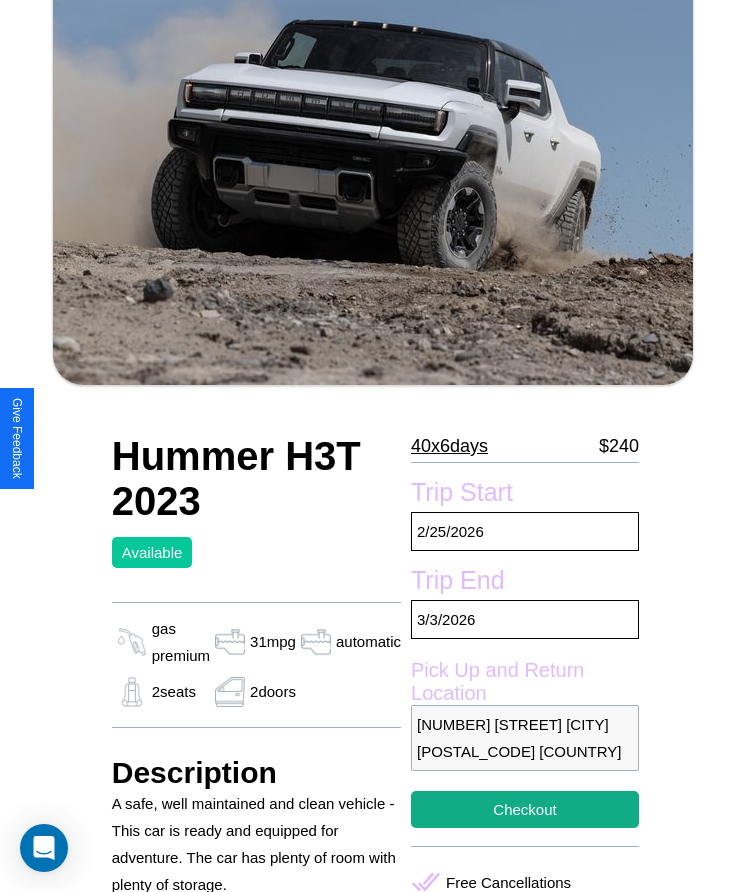 click on "40  x  6  days" at bounding box center [449, 446] 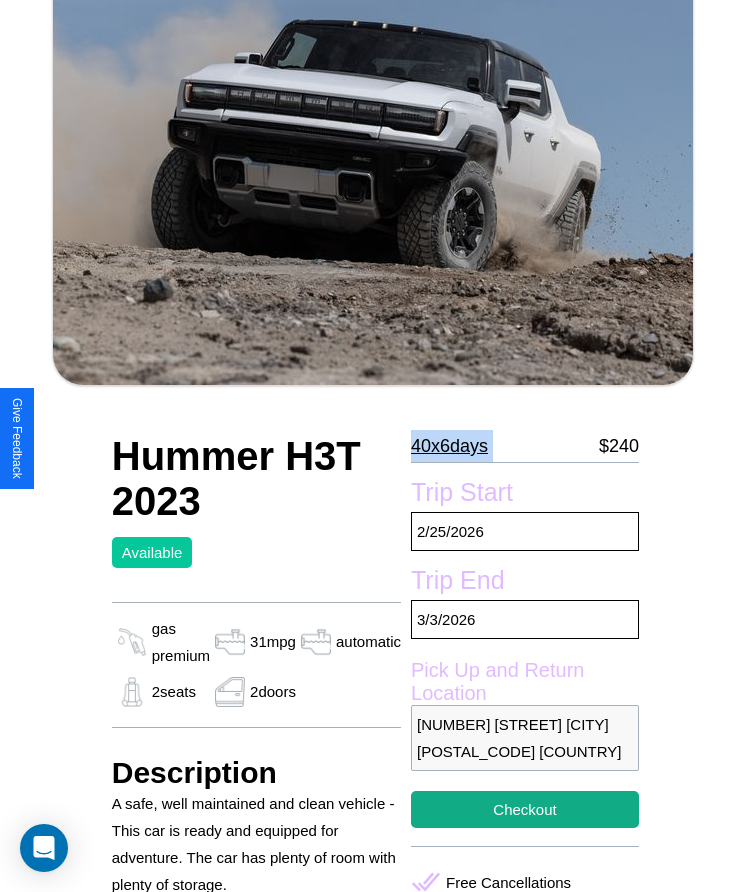 click on "40  x  6  days" at bounding box center [449, 446] 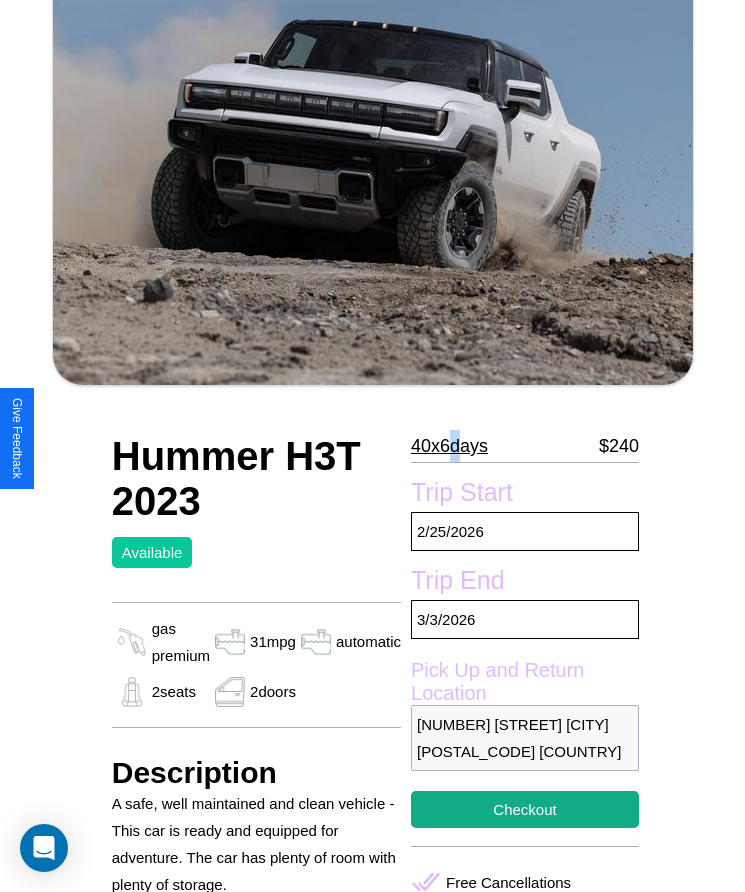 click on "40  x  6  days" at bounding box center (449, 446) 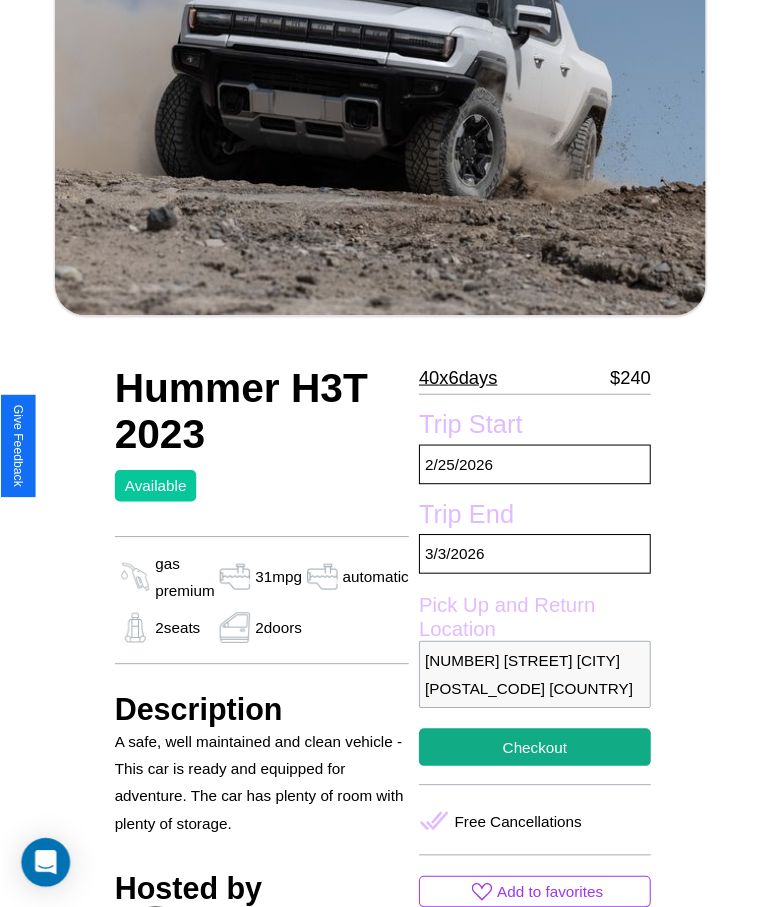 scroll, scrollTop: 261, scrollLeft: 0, axis: vertical 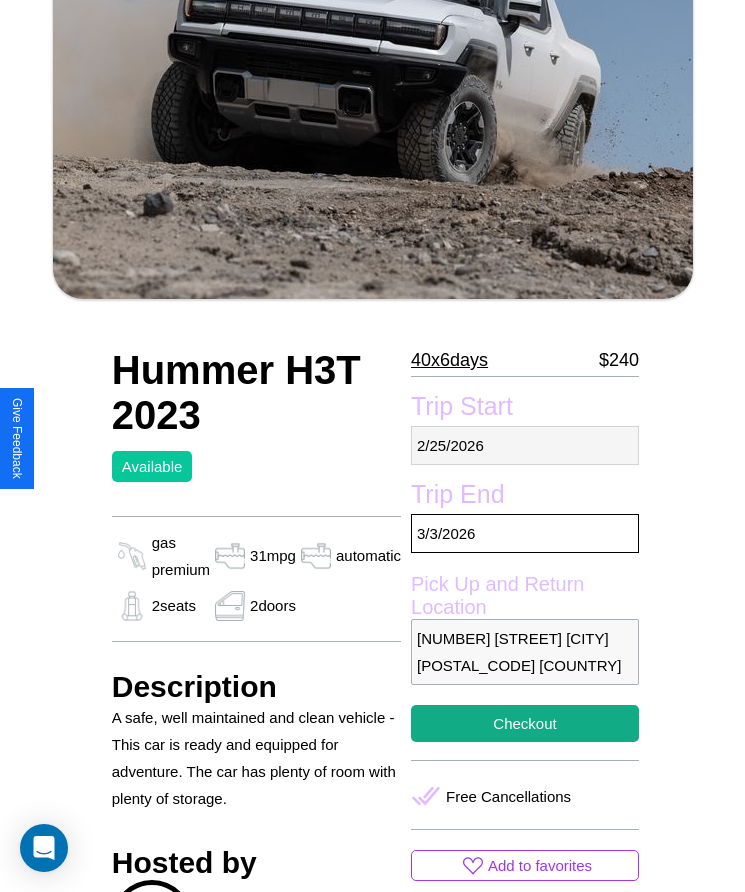 click on "[DATE]" at bounding box center [525, 445] 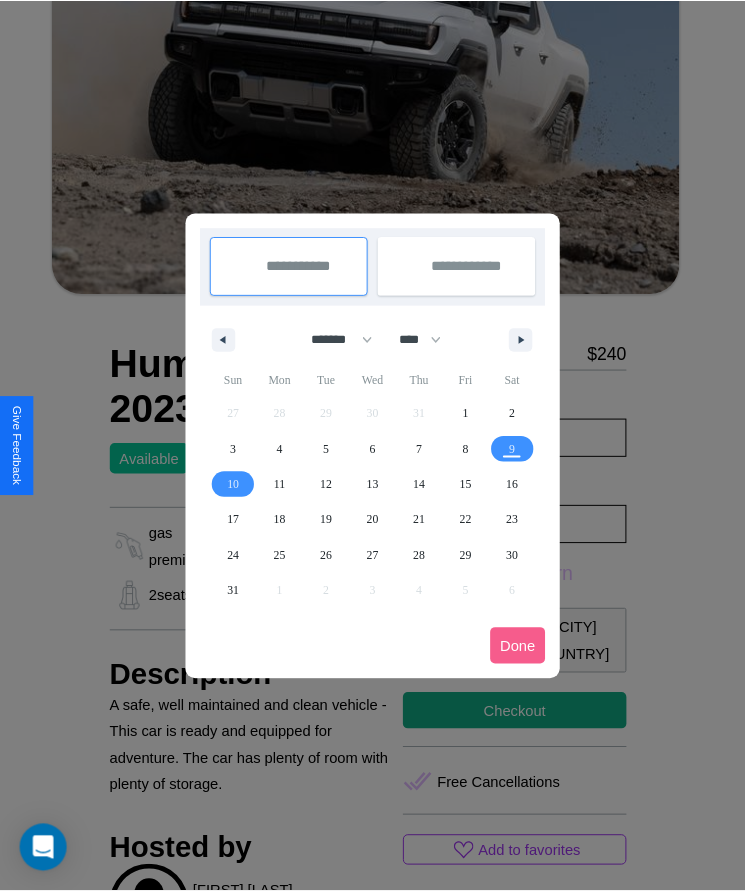 scroll, scrollTop: 0, scrollLeft: 0, axis: both 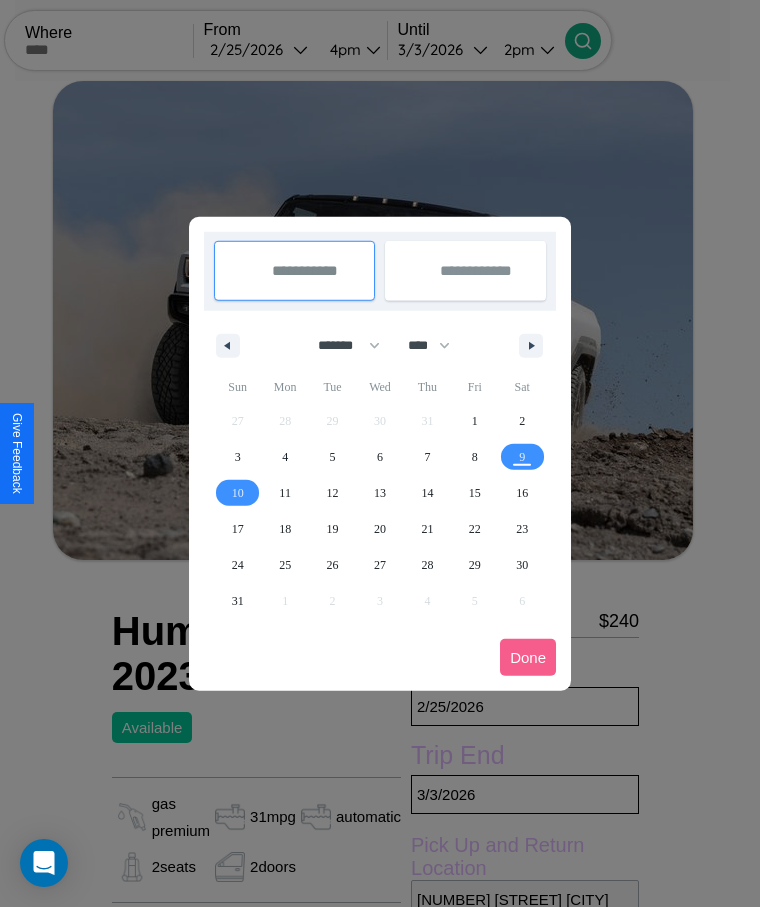 click at bounding box center [380, 453] 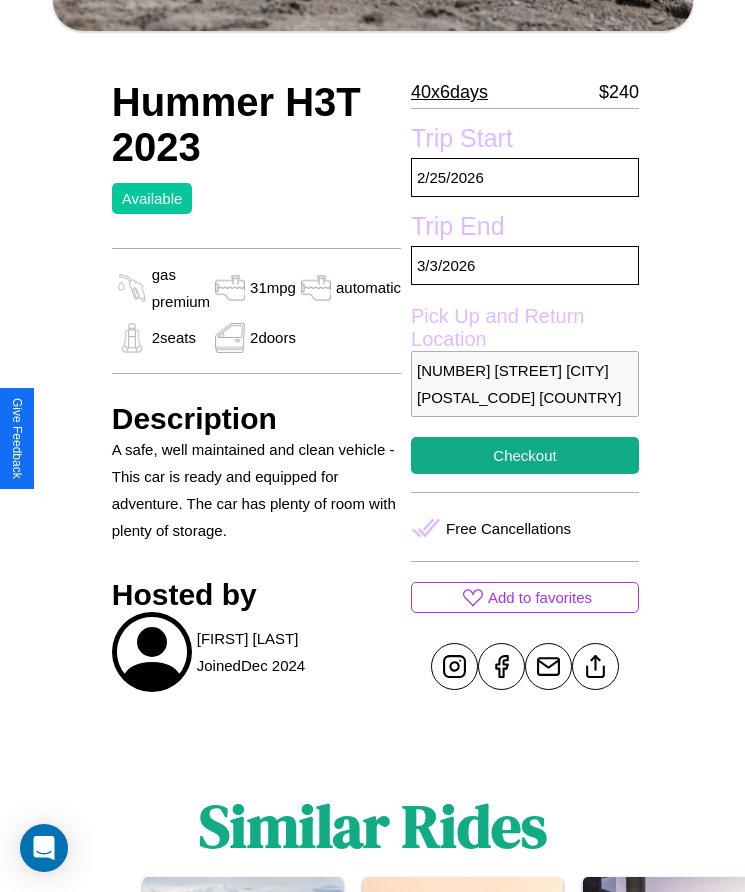 scroll, scrollTop: 539, scrollLeft: 0, axis: vertical 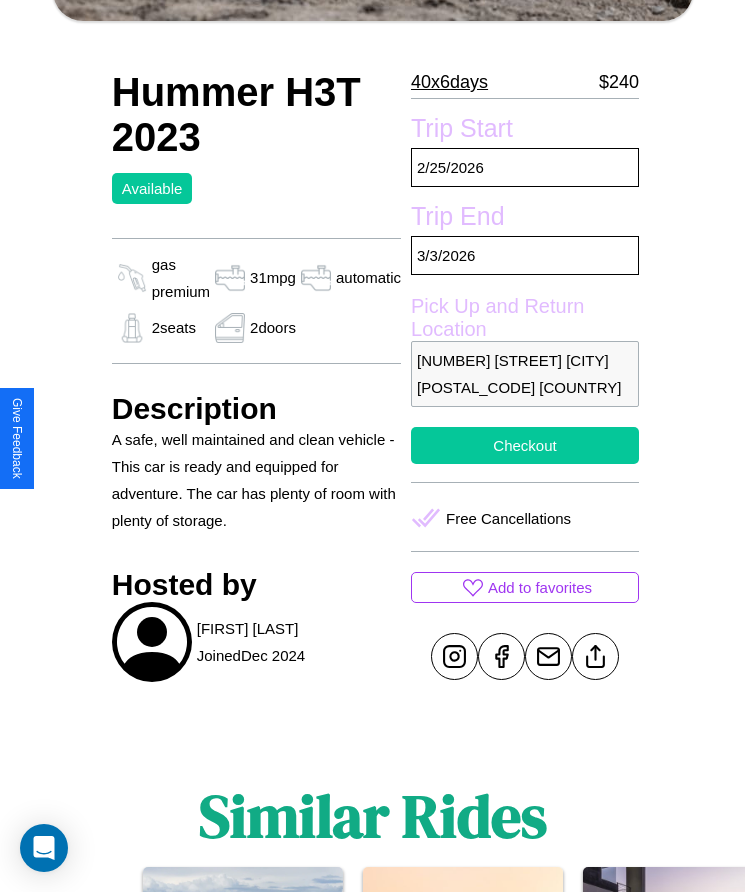 click on "Checkout" at bounding box center (525, 445) 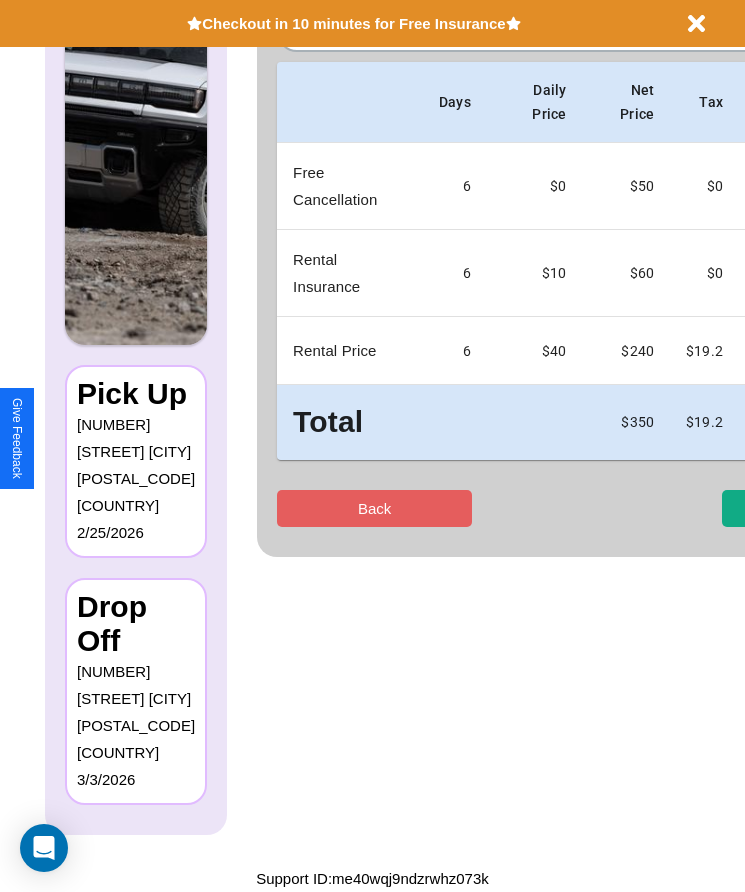 scroll, scrollTop: 0, scrollLeft: 0, axis: both 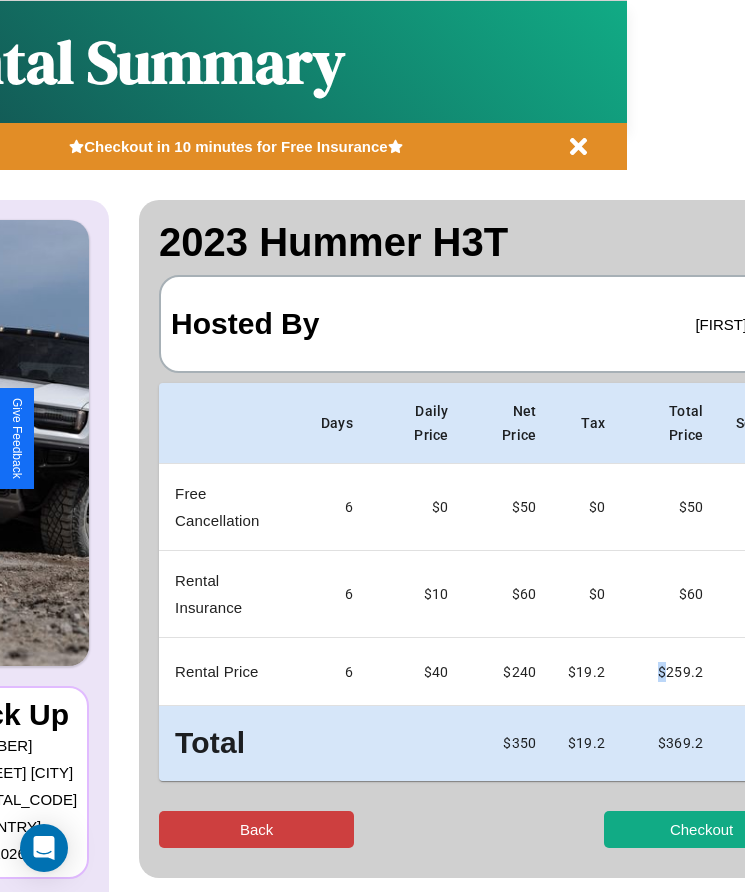 click on "Back" at bounding box center (256, 829) 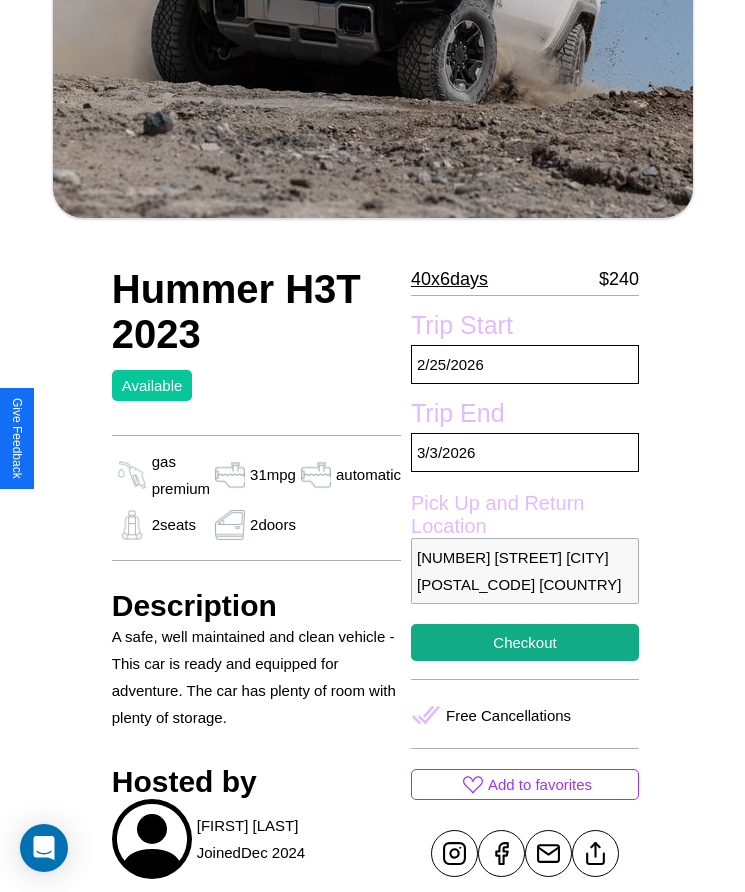 scroll, scrollTop: 750, scrollLeft: 0, axis: vertical 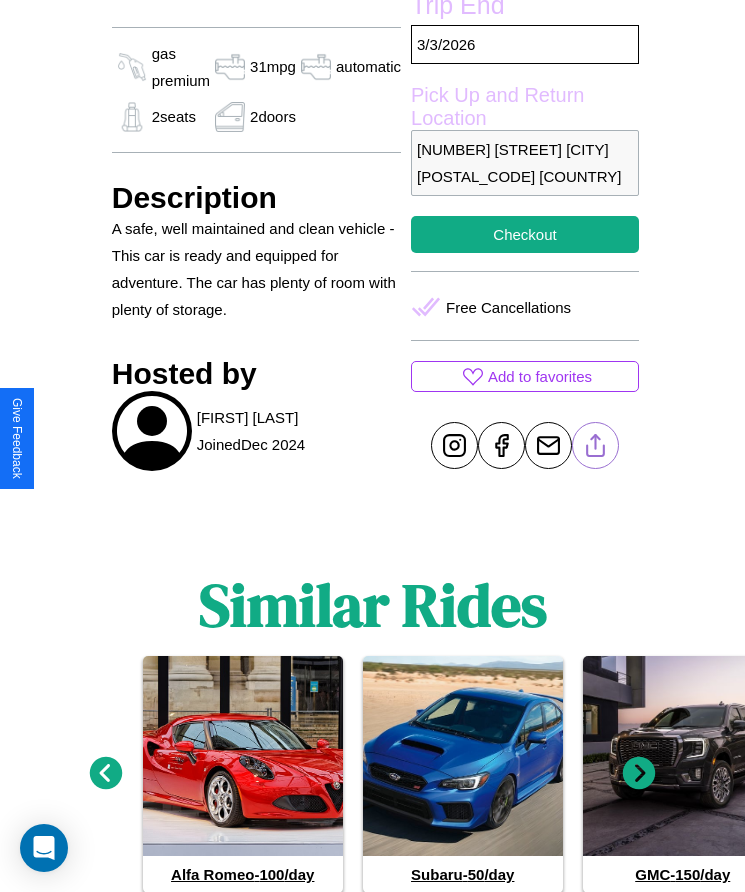 click 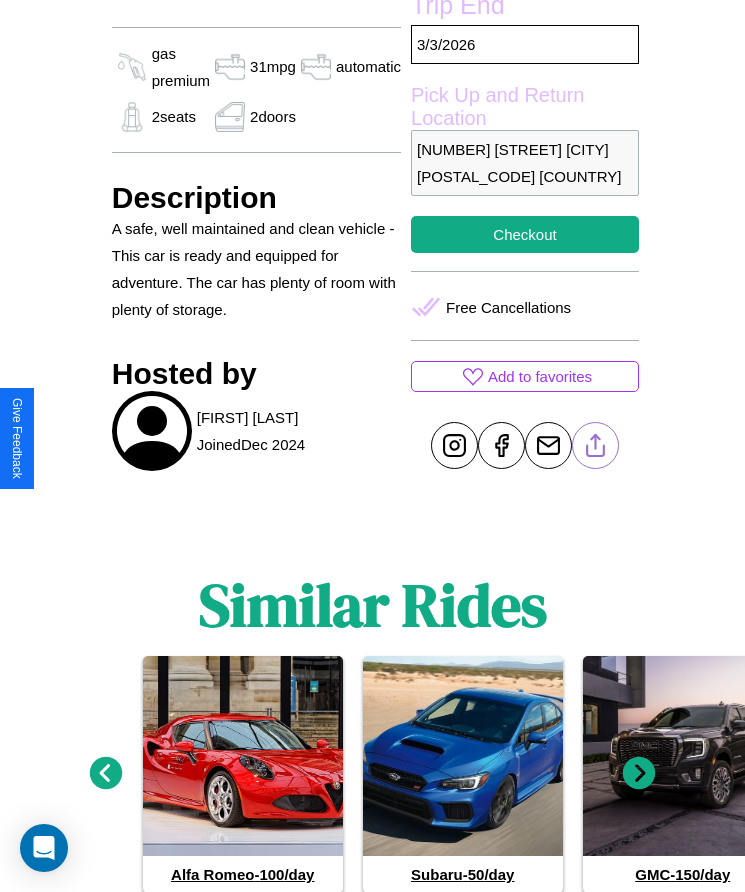 scroll, scrollTop: 818, scrollLeft: 0, axis: vertical 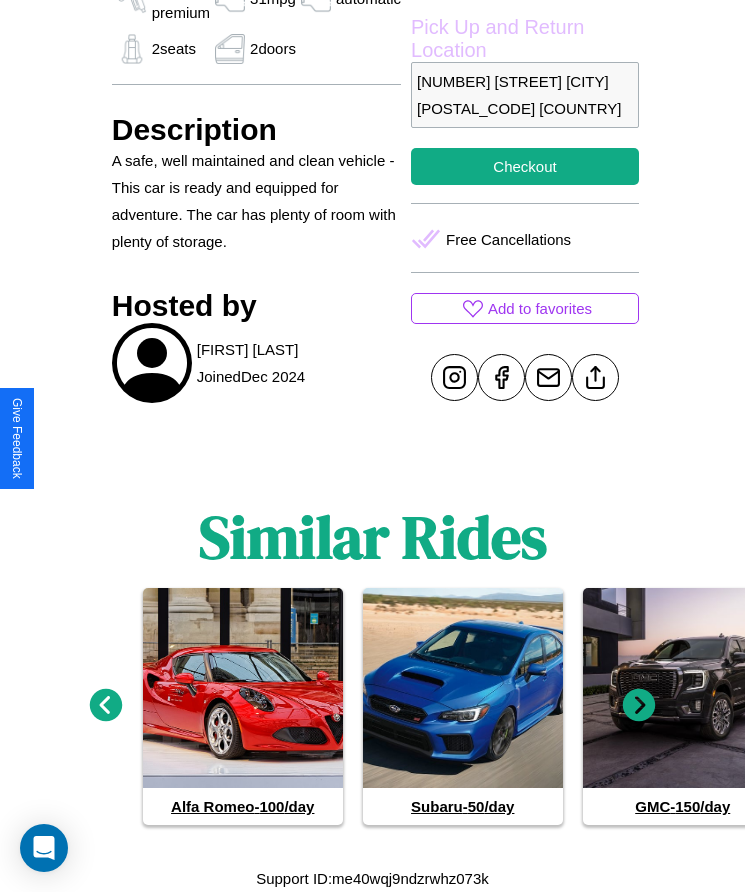 click 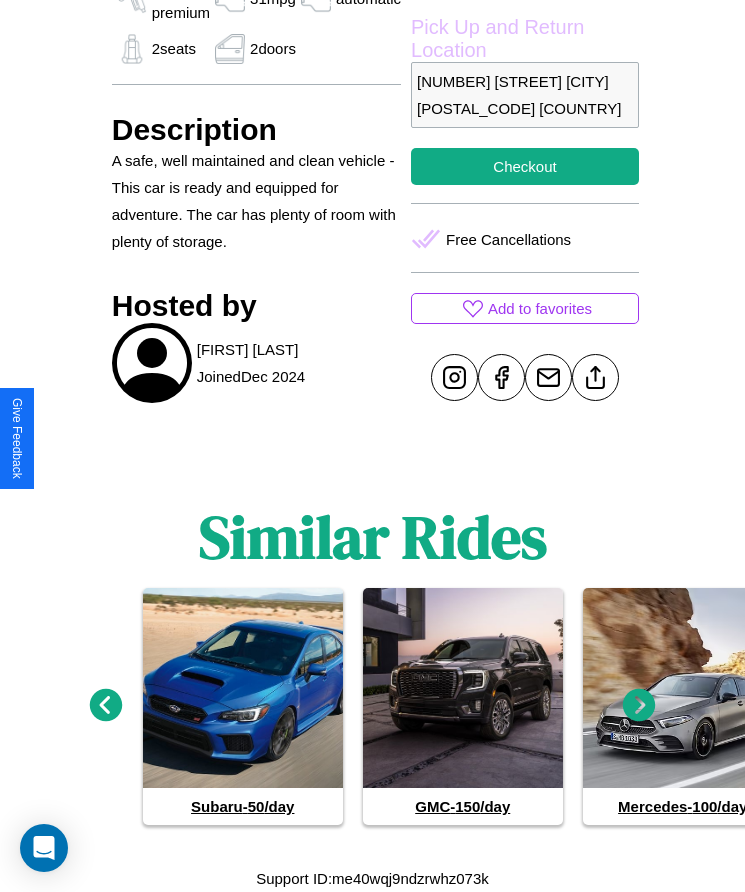 click 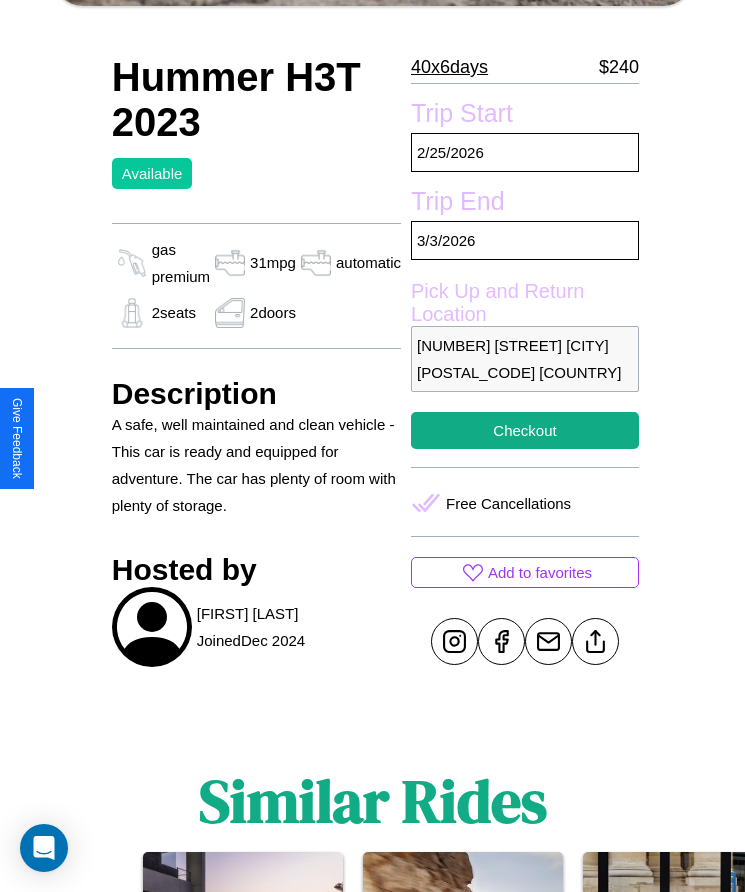 scroll, scrollTop: 539, scrollLeft: 0, axis: vertical 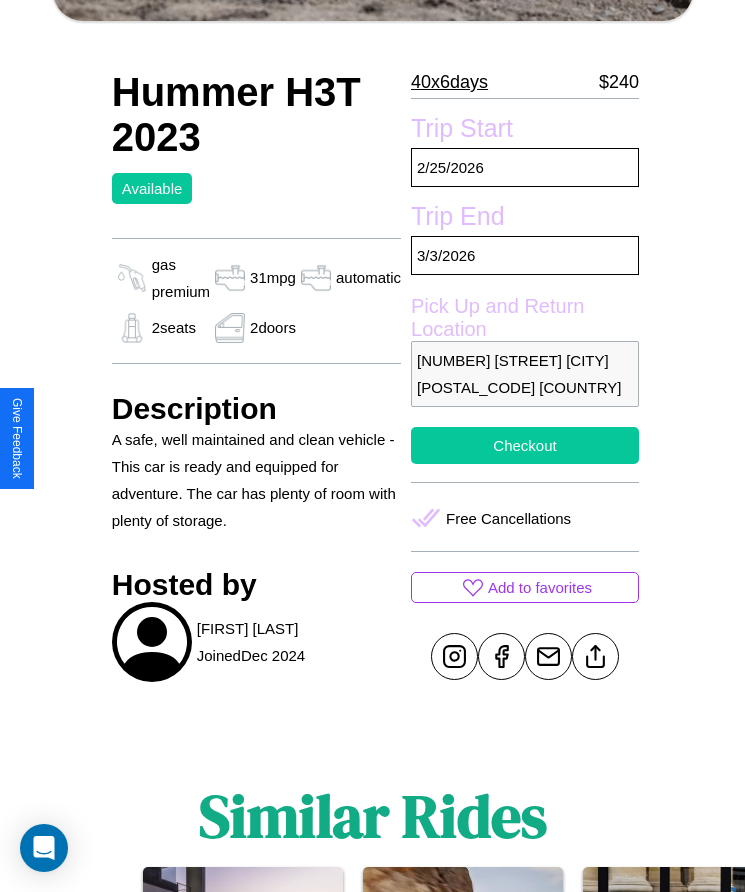 click on "Checkout" at bounding box center (525, 445) 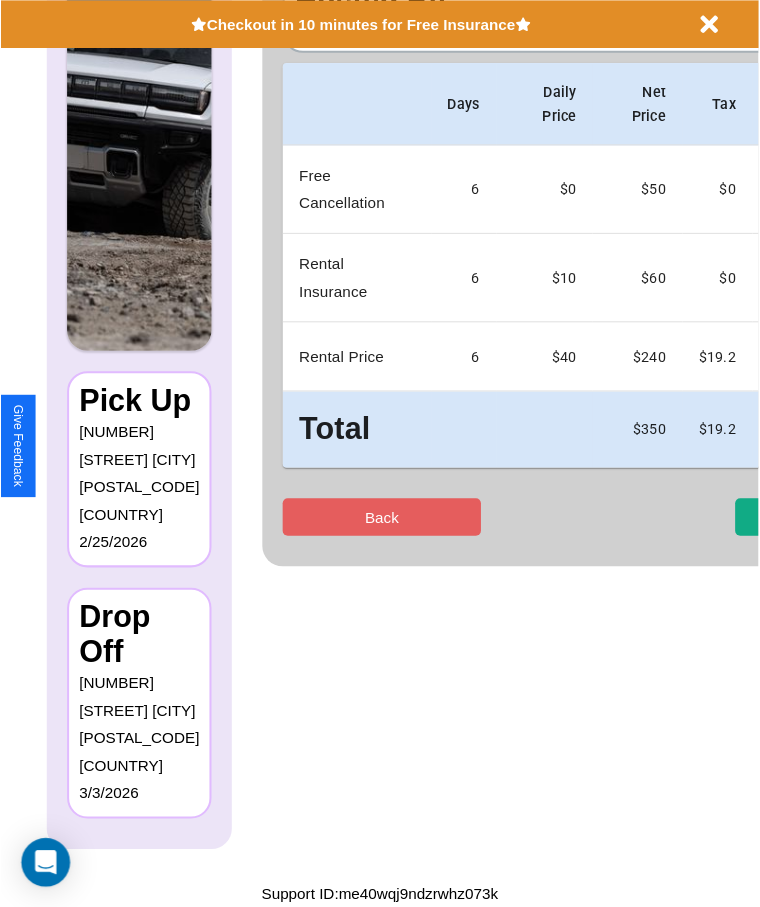 scroll, scrollTop: 0, scrollLeft: 0, axis: both 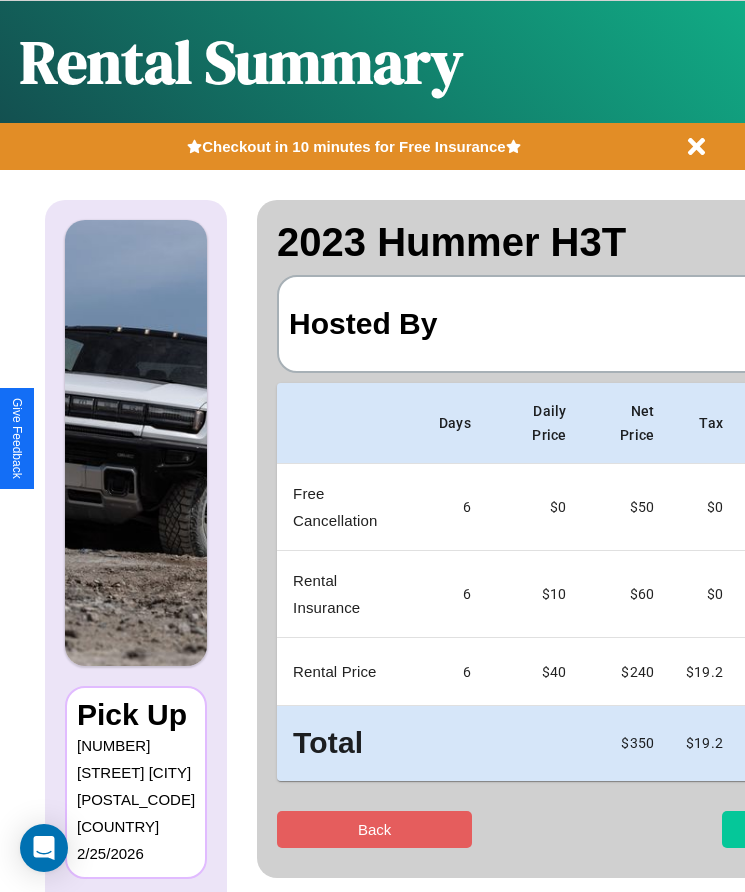 click on "Checkout" at bounding box center [819, 829] 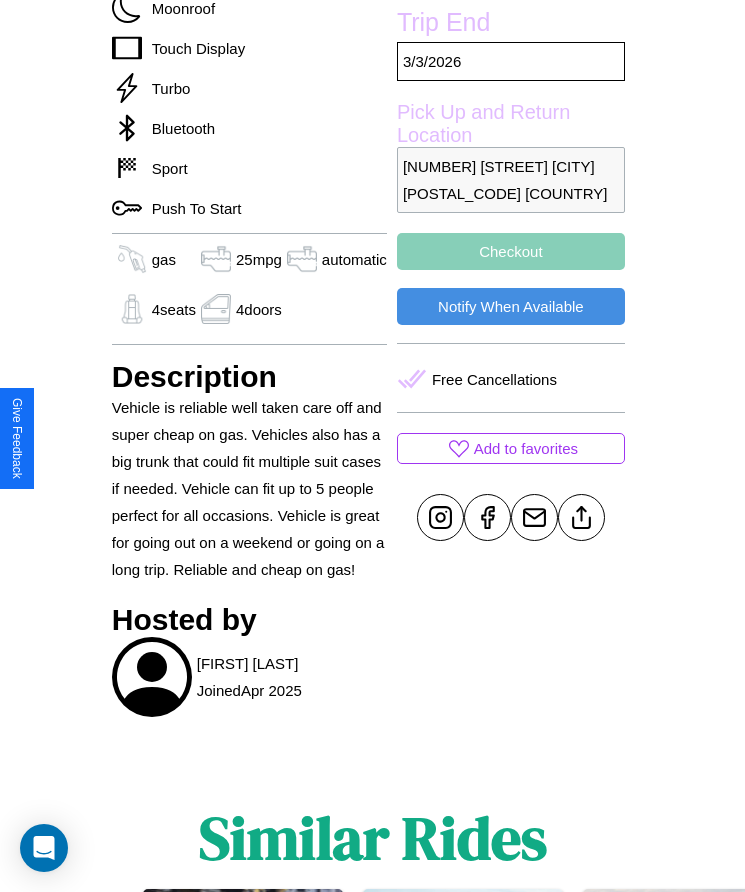 scroll, scrollTop: 779, scrollLeft: 0, axis: vertical 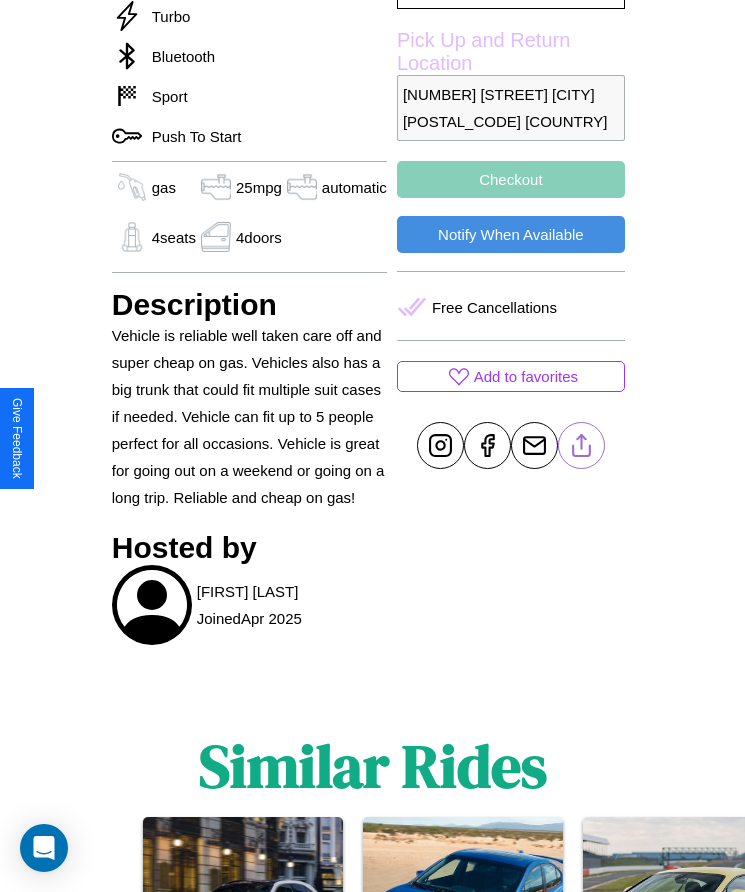 click 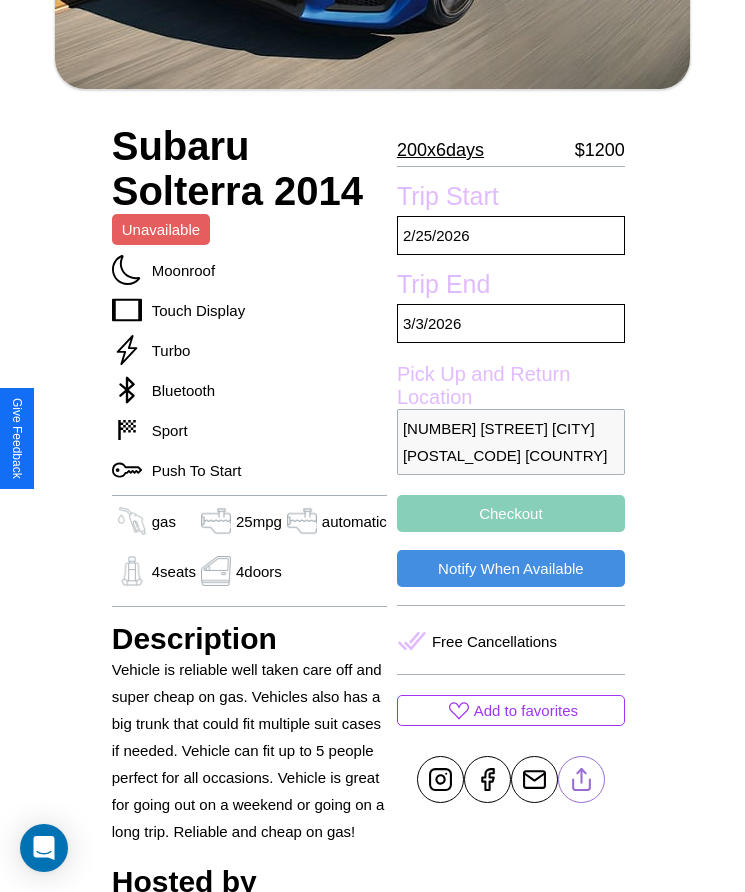 scroll, scrollTop: 441, scrollLeft: 0, axis: vertical 